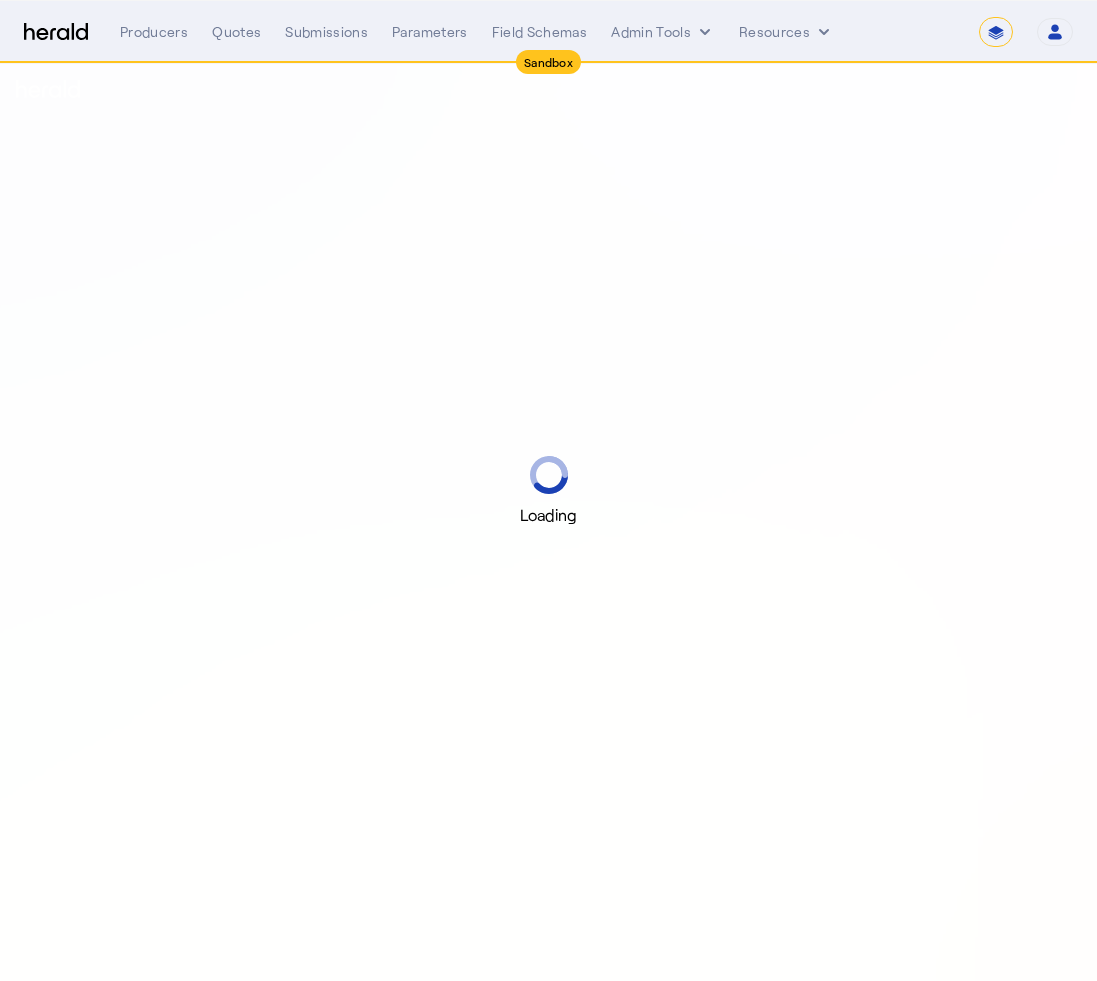 select on "*******" 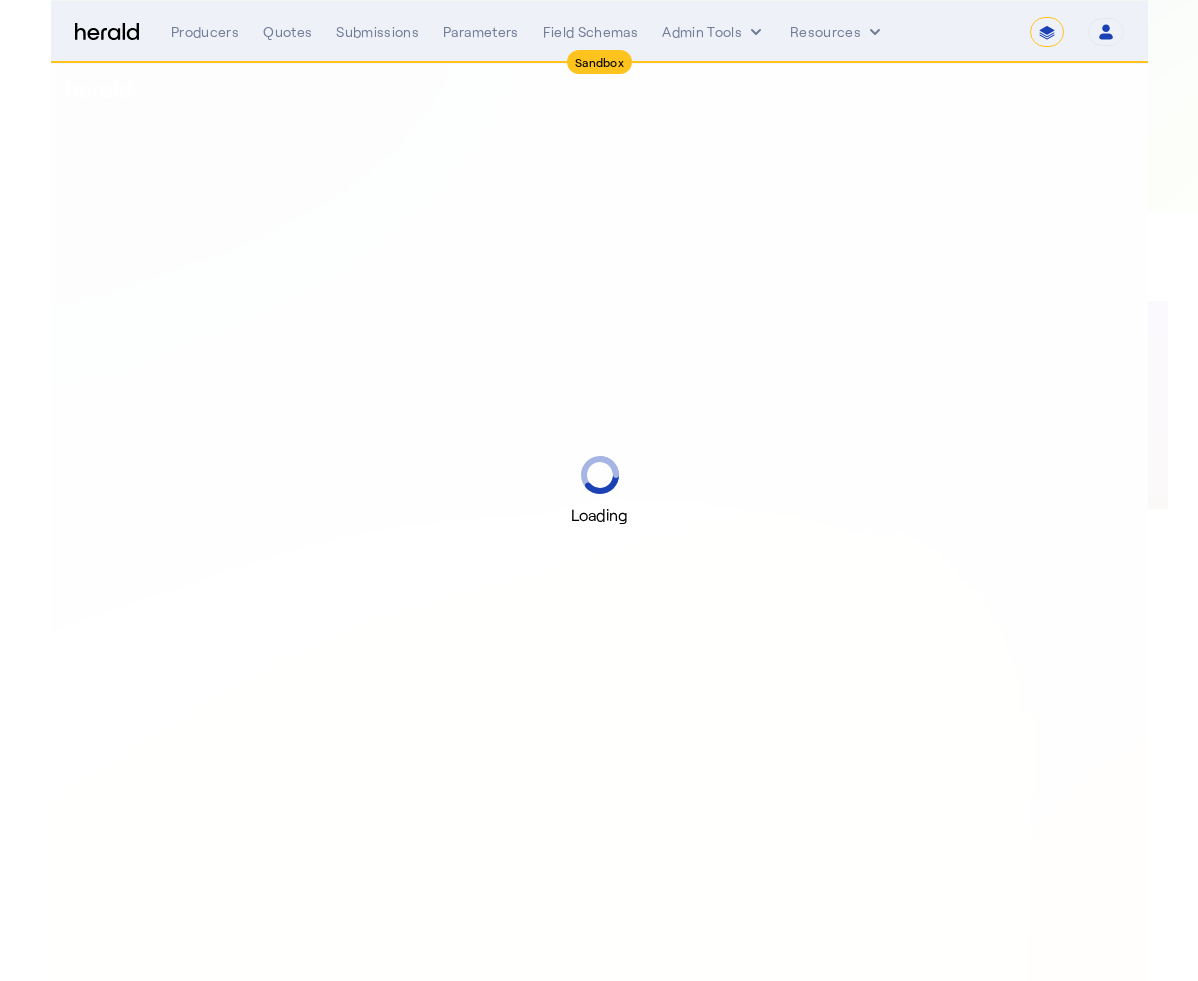 scroll, scrollTop: 0, scrollLeft: 0, axis: both 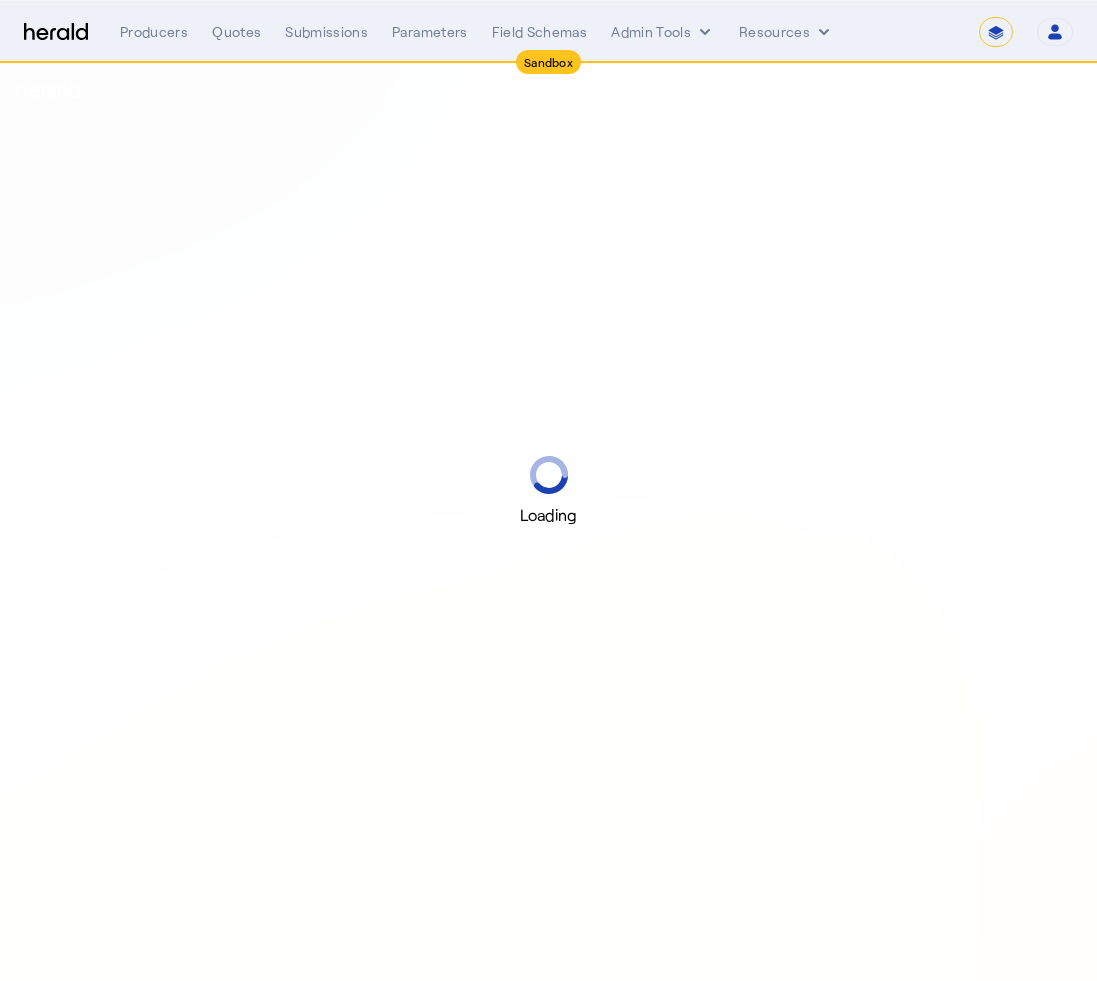 select on "pfm_2v8p_herald_api" 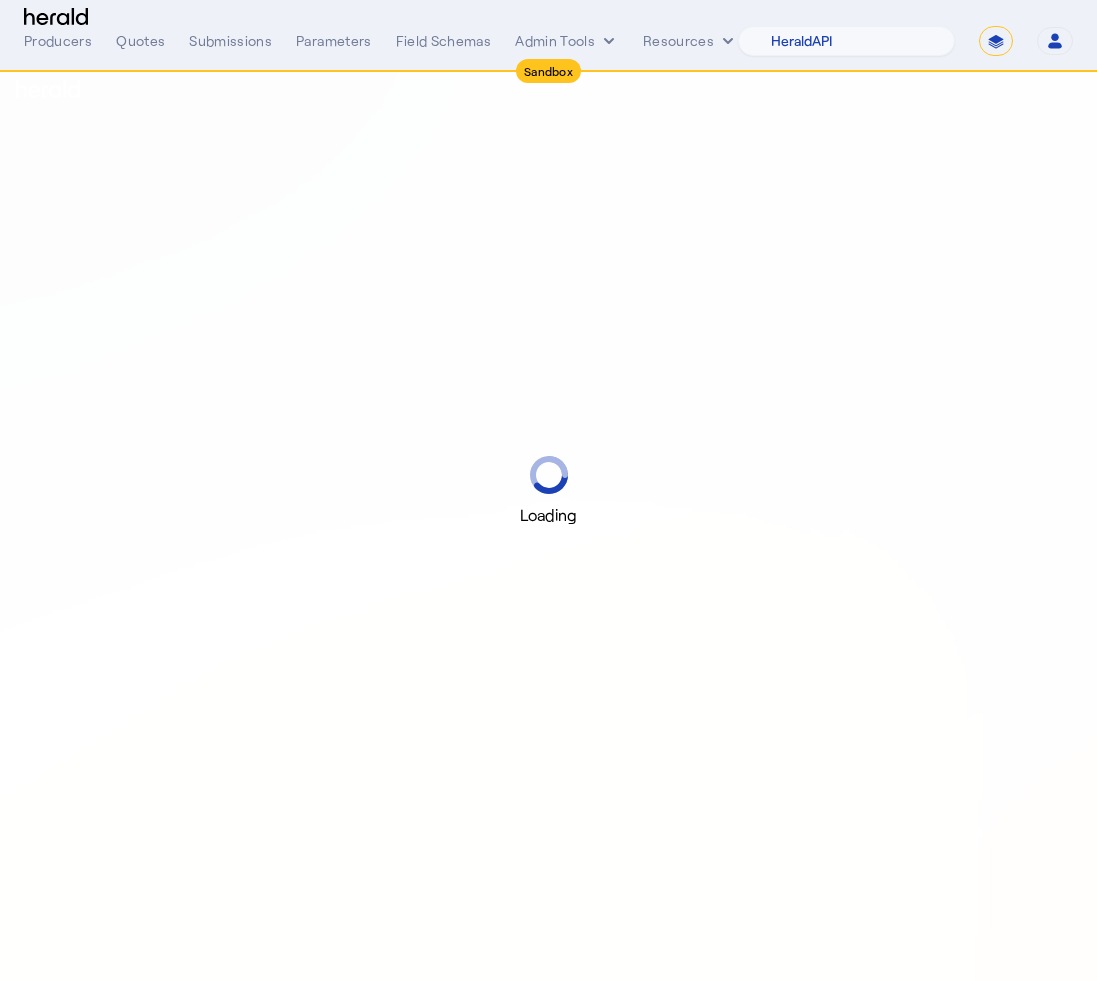 click on "**********" at bounding box center (996, 41) 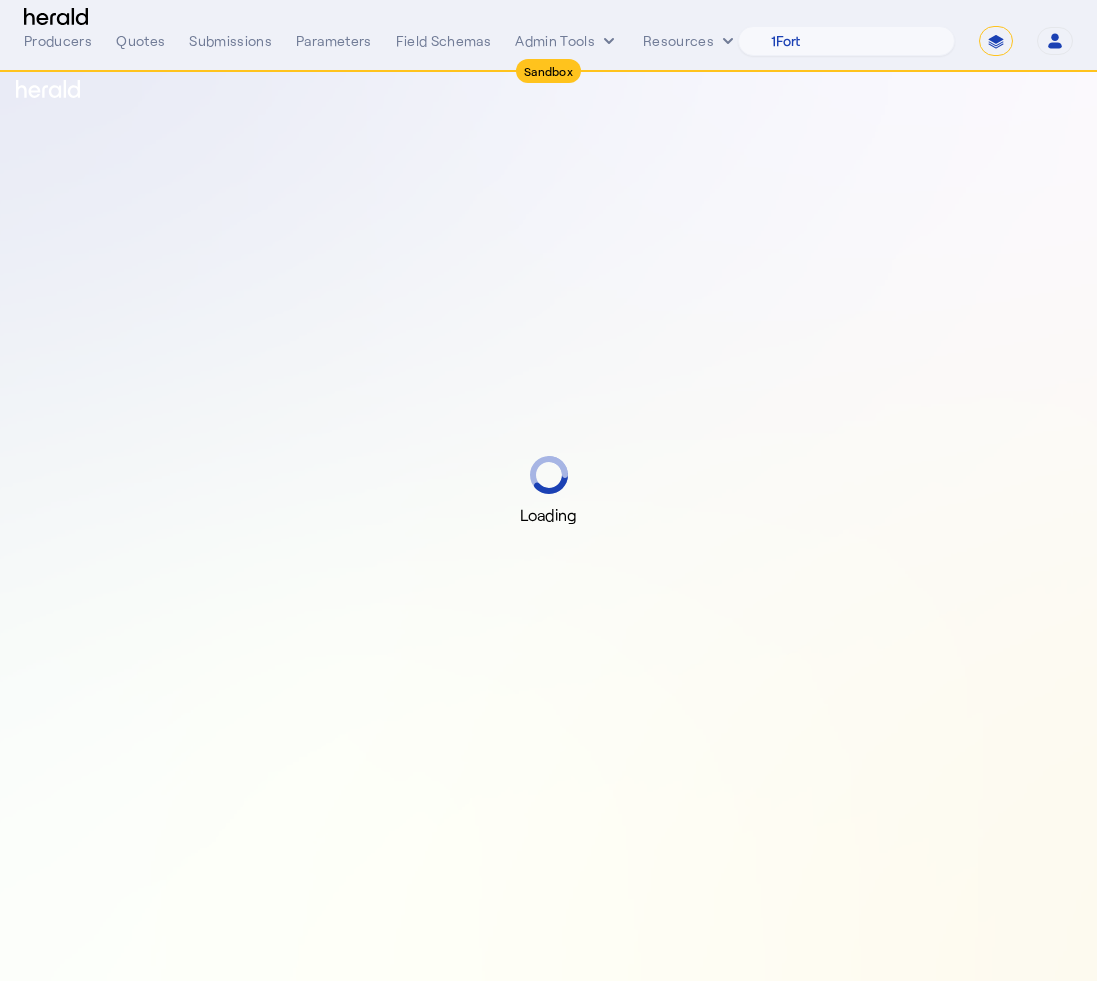 select on "**********" 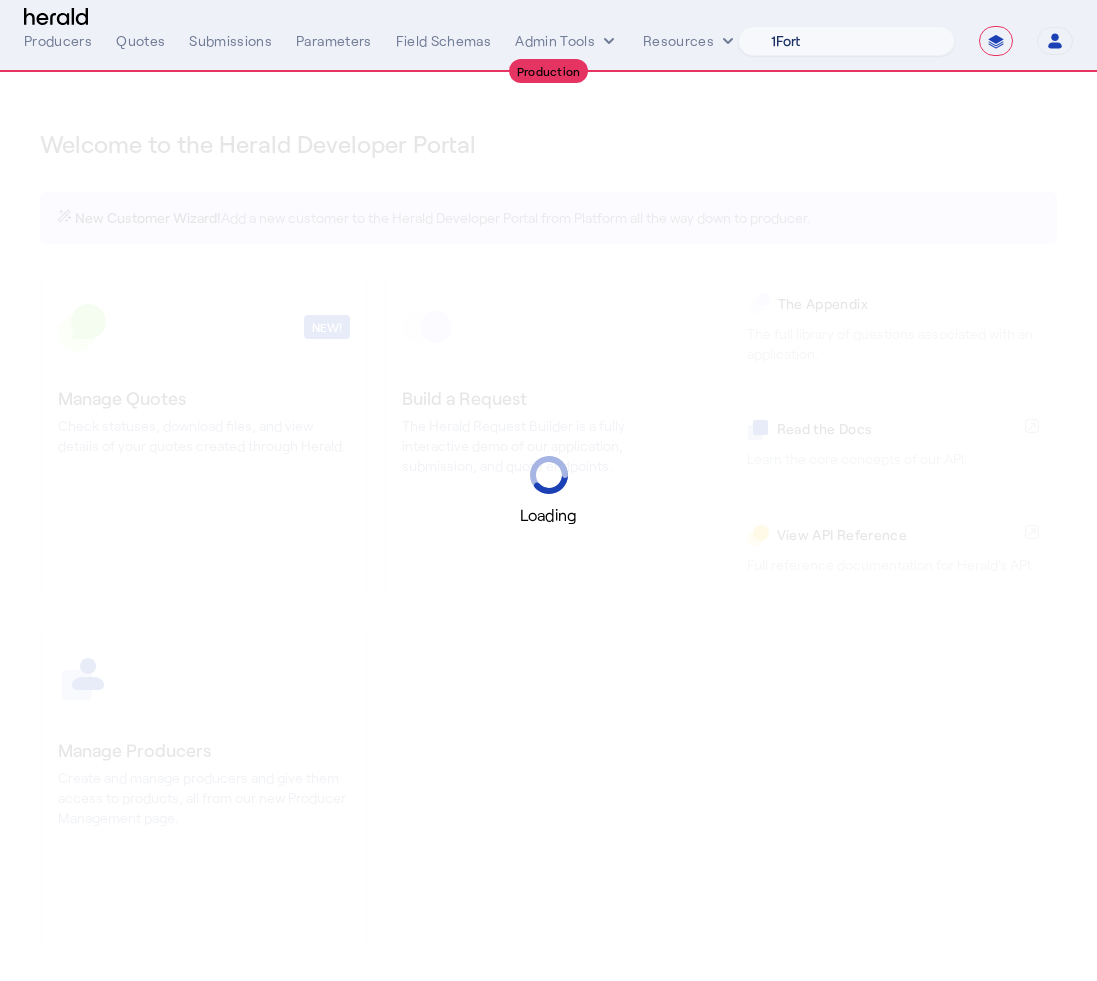 click on "1Fort   Acrisure   Acturis   Affinity Advisors   Affinity Risk   Agentero   AmWins   Anzen   Aon   Appulate   Arch   Assurely   BTIS   Babbix   Berxi   Billy   BindHQ   Bold Penguin    Bolt   Bond   Boxx   Brightway   Brit Demo Sandbox   Broker Buddha   Buddy   Bunker   Burns Wilcox   CNA Test   CRC   CS onboarding test account   Chubb Test   Citadel   Coalition   Coast   Coterie Test   Counterpart    CoverForce   CoverWallet   Coverdash   Coverhound   Cowbell   Cyber Example Platform   CyberPassport   Defy Insurance   Draftrs   ESpecialty   Embroker   Equal Parts   Exavalu   Ezyagent   Federacy Platform   FifthWall   Flow Speciality (Capitola)   Foundation   Founder Shield   Gaya   Gerent   GloveBox   Glow   Growthmill   HW Kaufman   Hartford Steam Boiler   Hawksoft   Heffernan Insurance Brokers   Herald Envoy Testing   HeraldAPI   Hypergato   Inchanted   Indemn.ai   Infinity   Insured.io   Insuremo   Insuritas   Irys   Jencap   Kamillio   Kayna   LTI Mindtree   Layr   Limit   Markel Test   Marsh   Novidea" at bounding box center (846, 41) 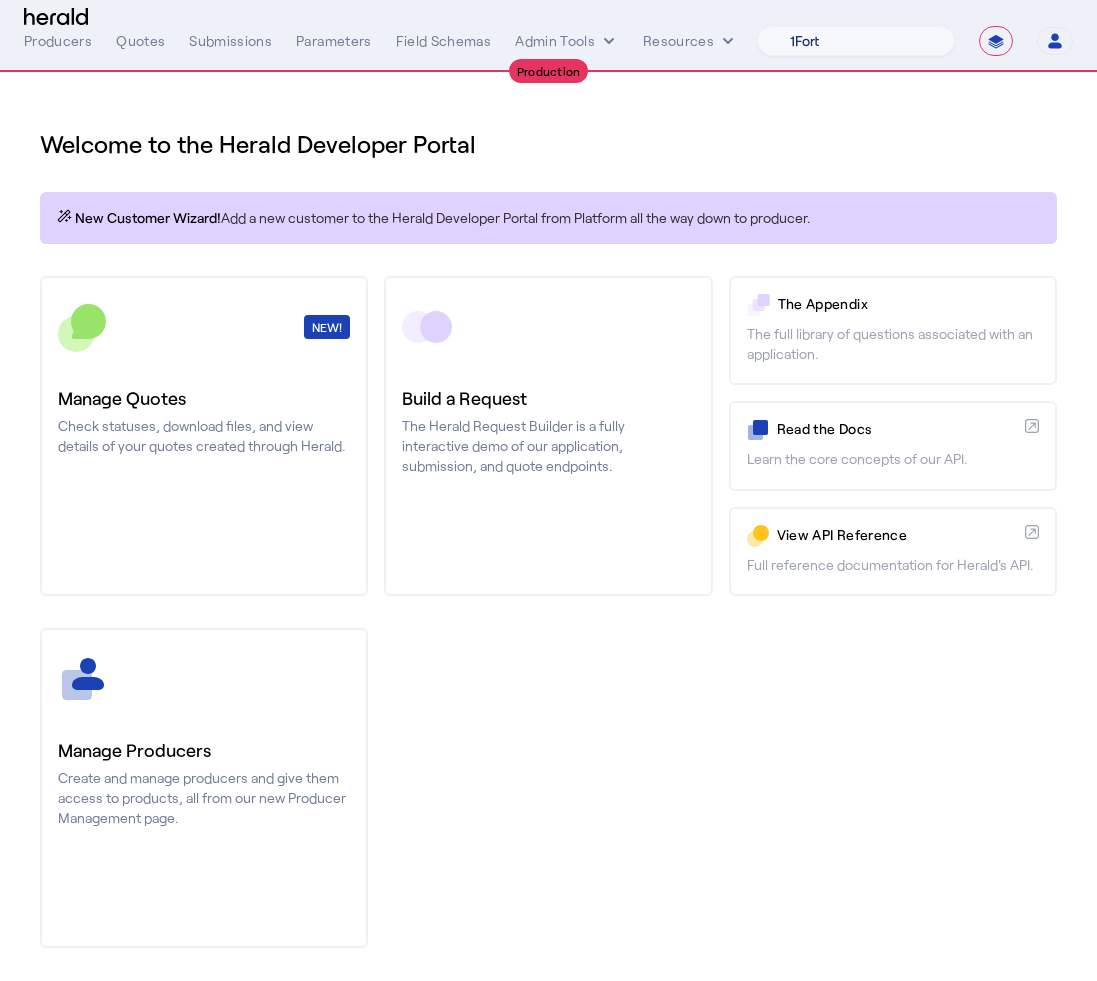 select on "pfm_z9k1_growthmill" 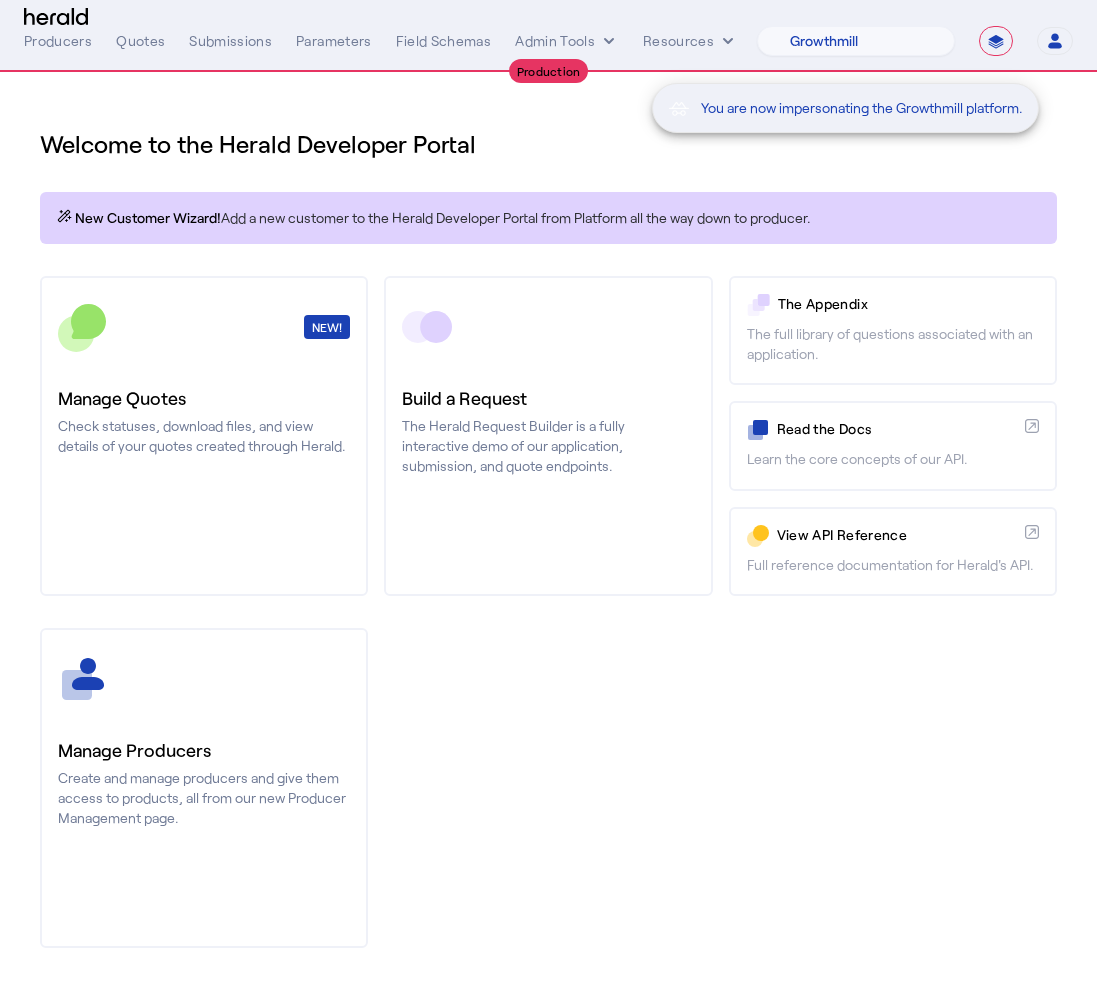 click on "You are now impersonating the Growthmill platform." at bounding box center (548, 490) 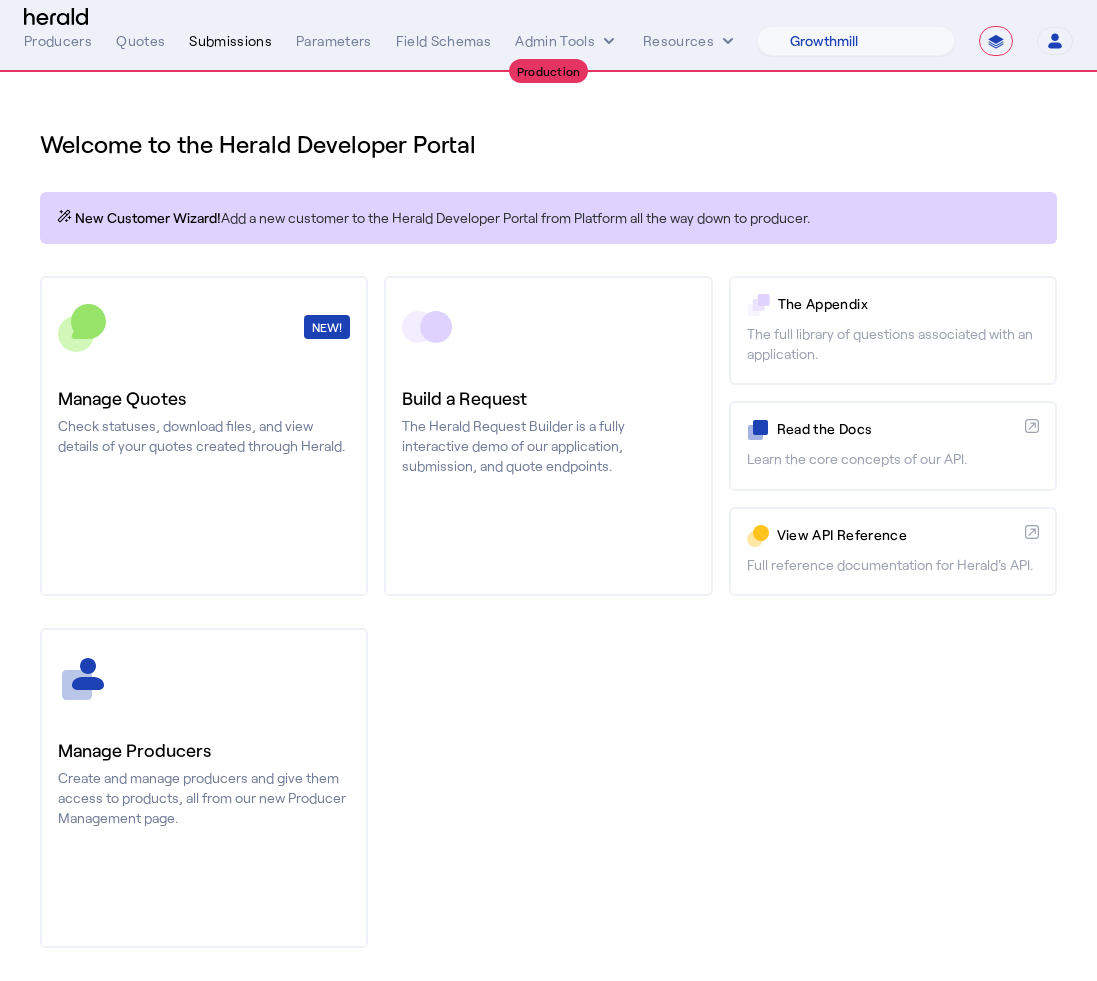 click on "Submissions" at bounding box center (230, 41) 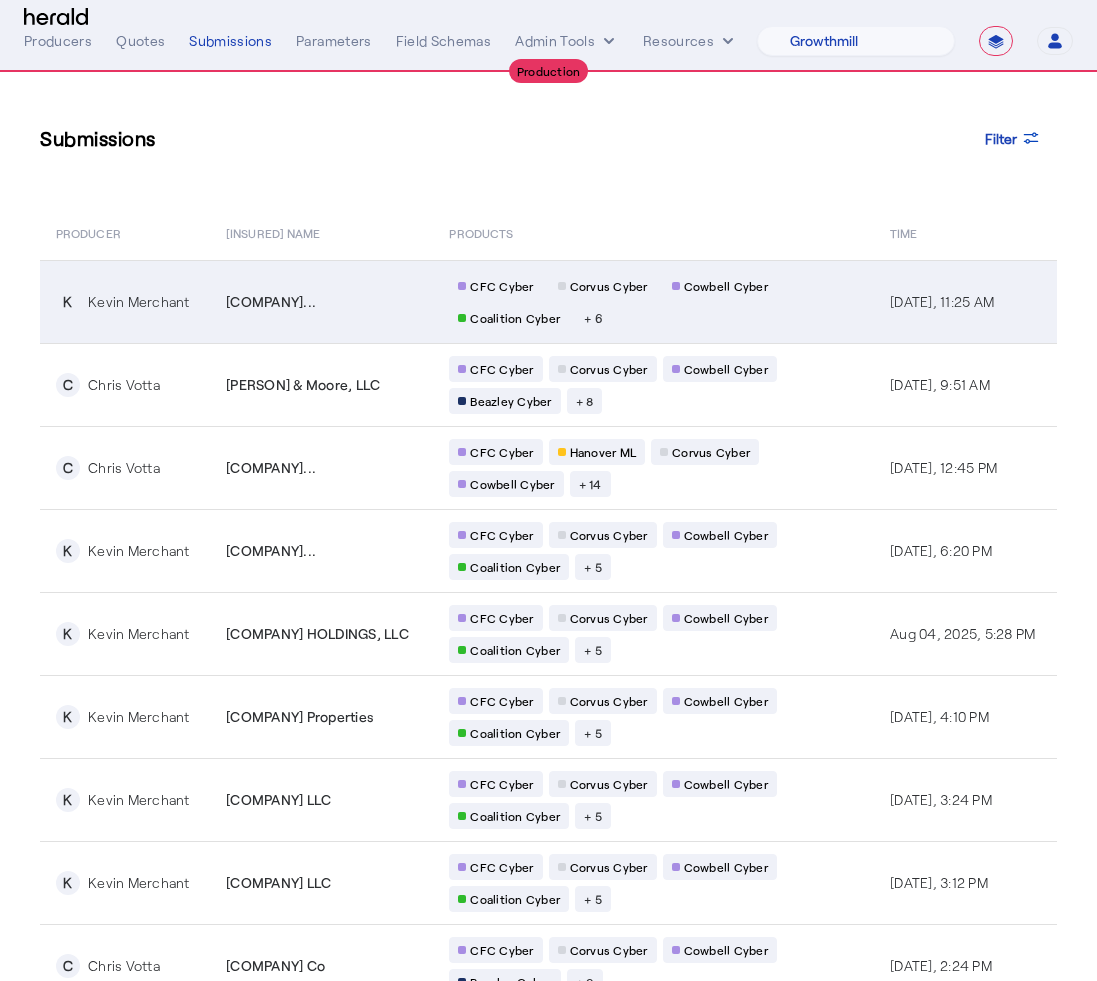 click on "[COMPANY]..." at bounding box center (321, 301) 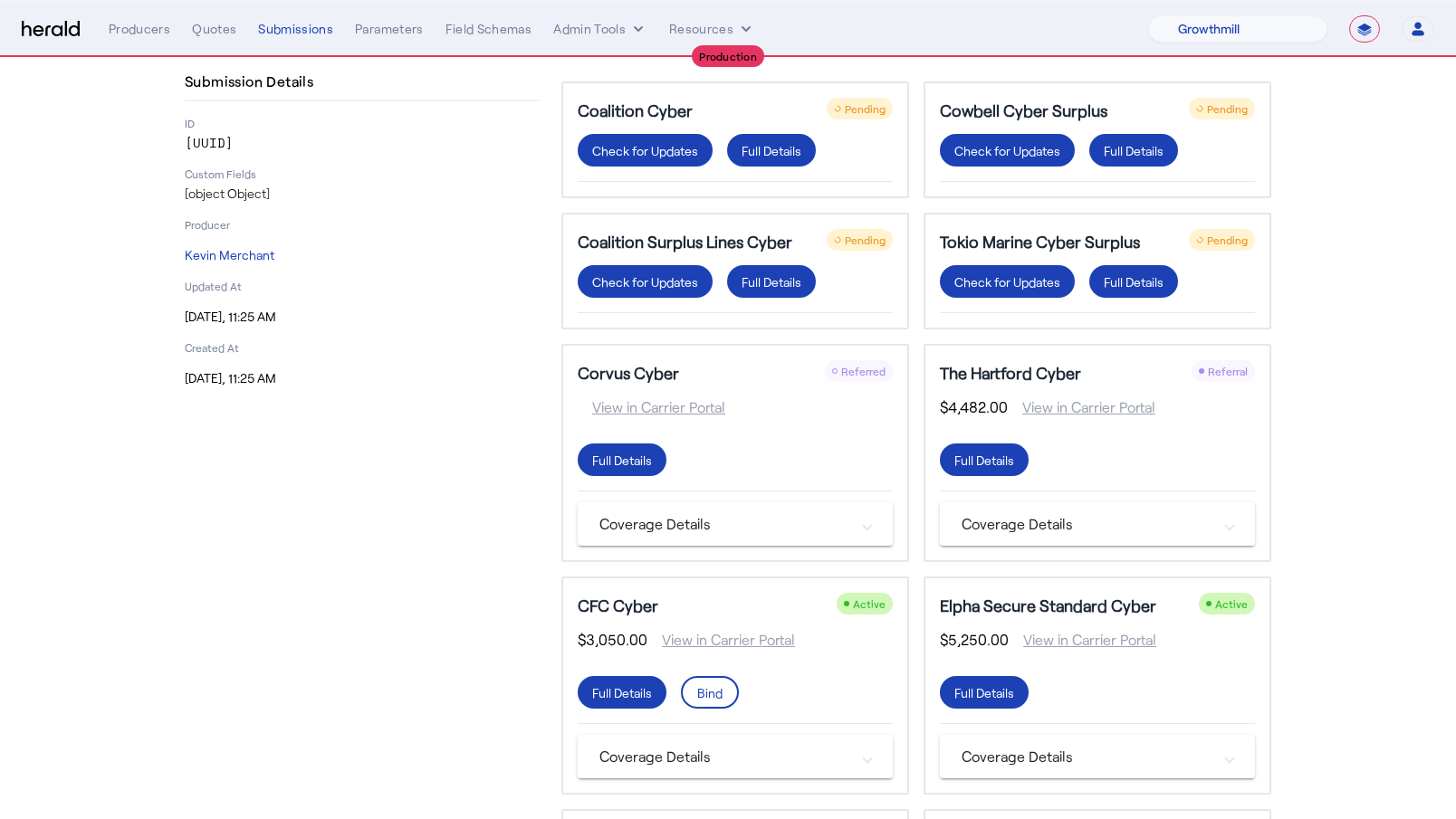 scroll, scrollTop: 0, scrollLeft: 0, axis: both 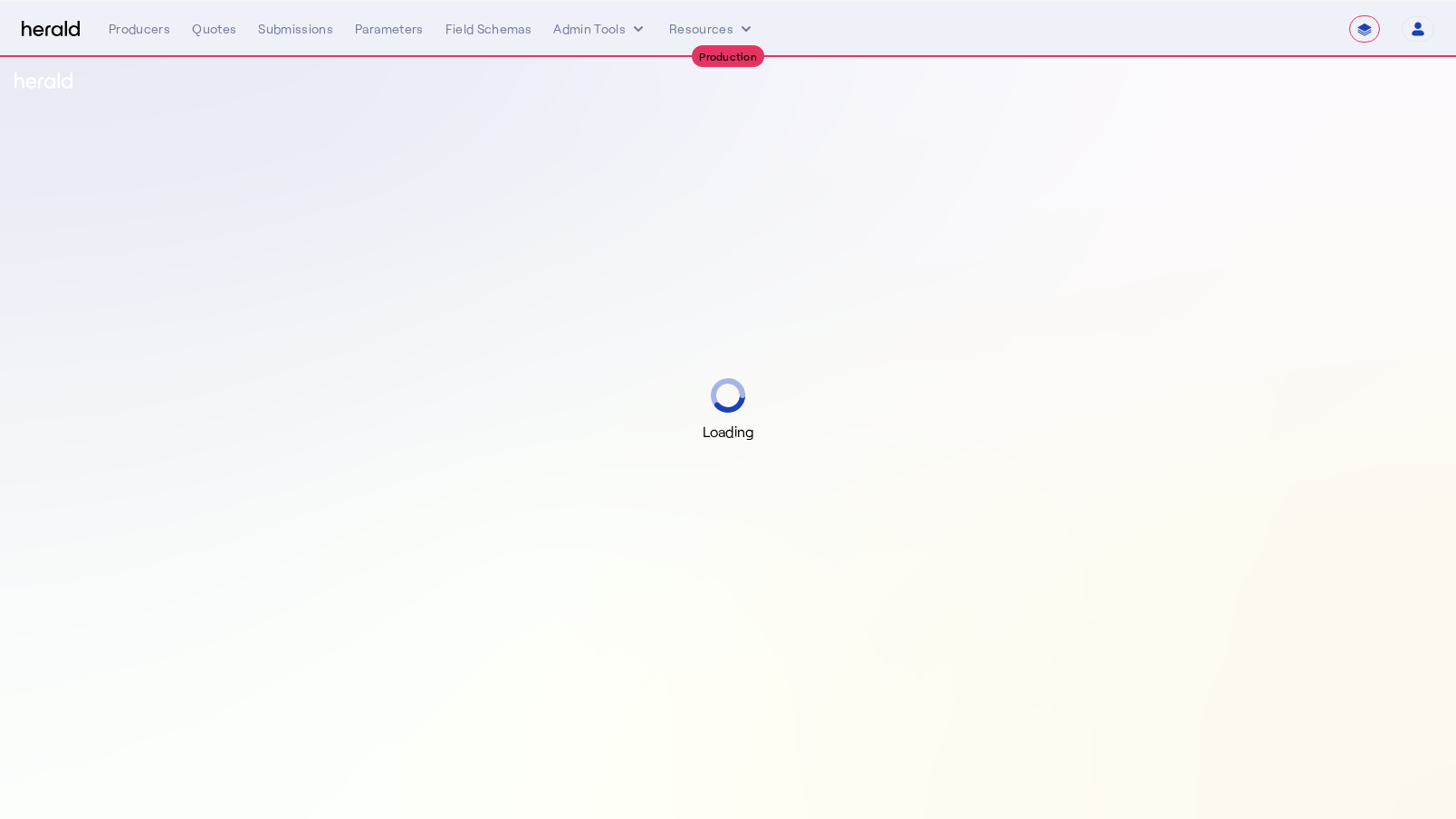 select on "**********" 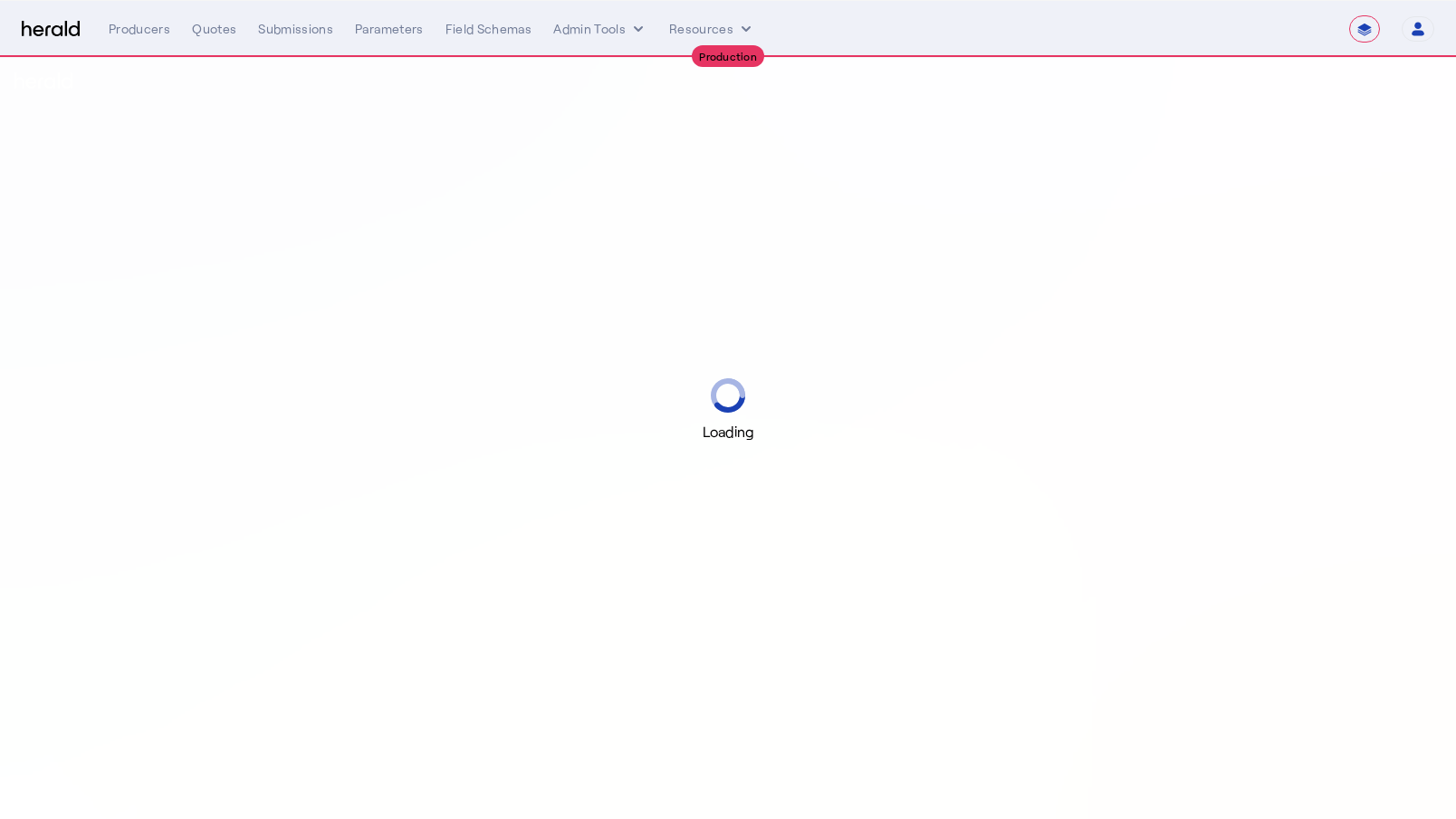select on "**********" 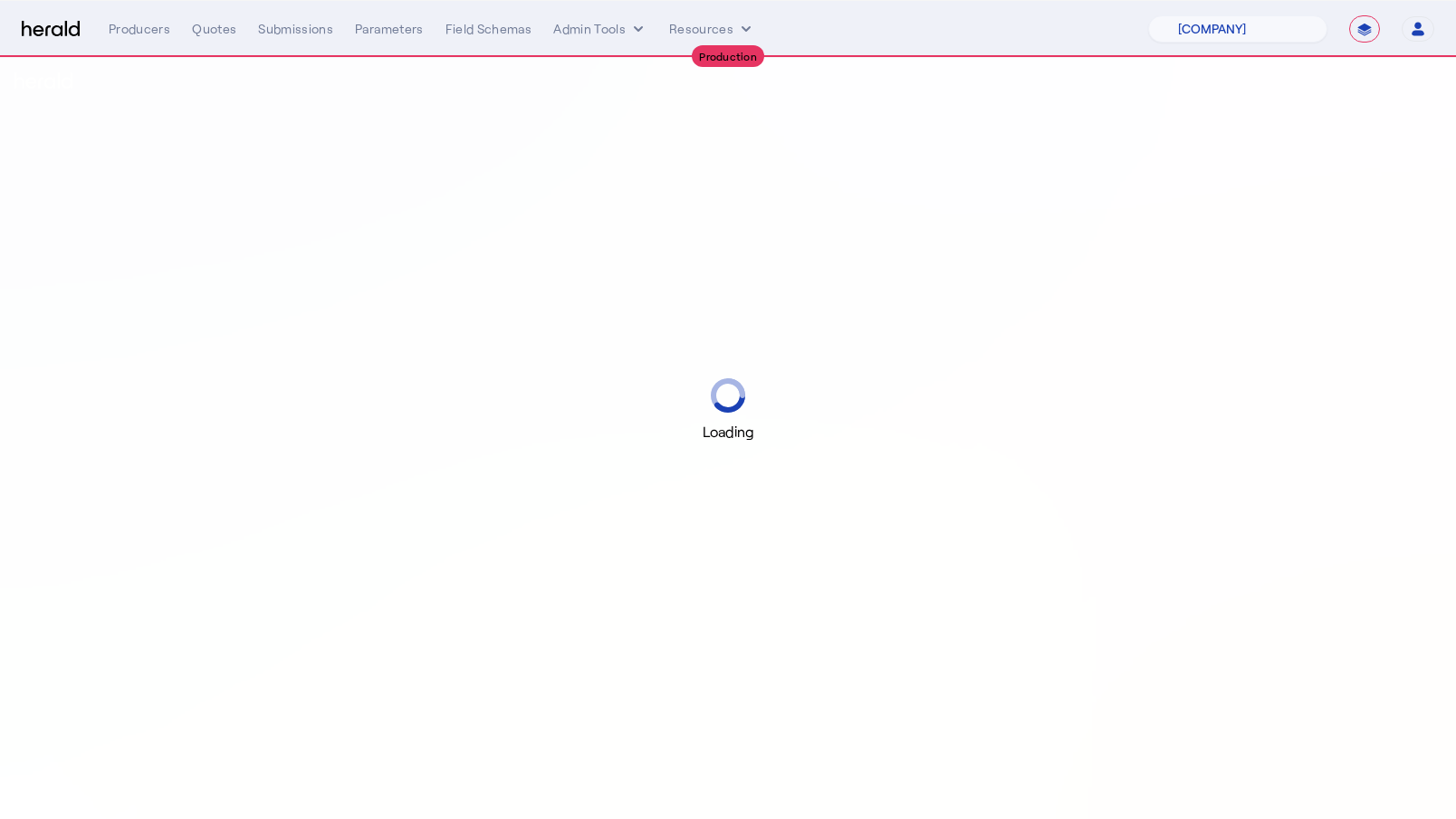 click on "**********" at bounding box center (1365, 29) 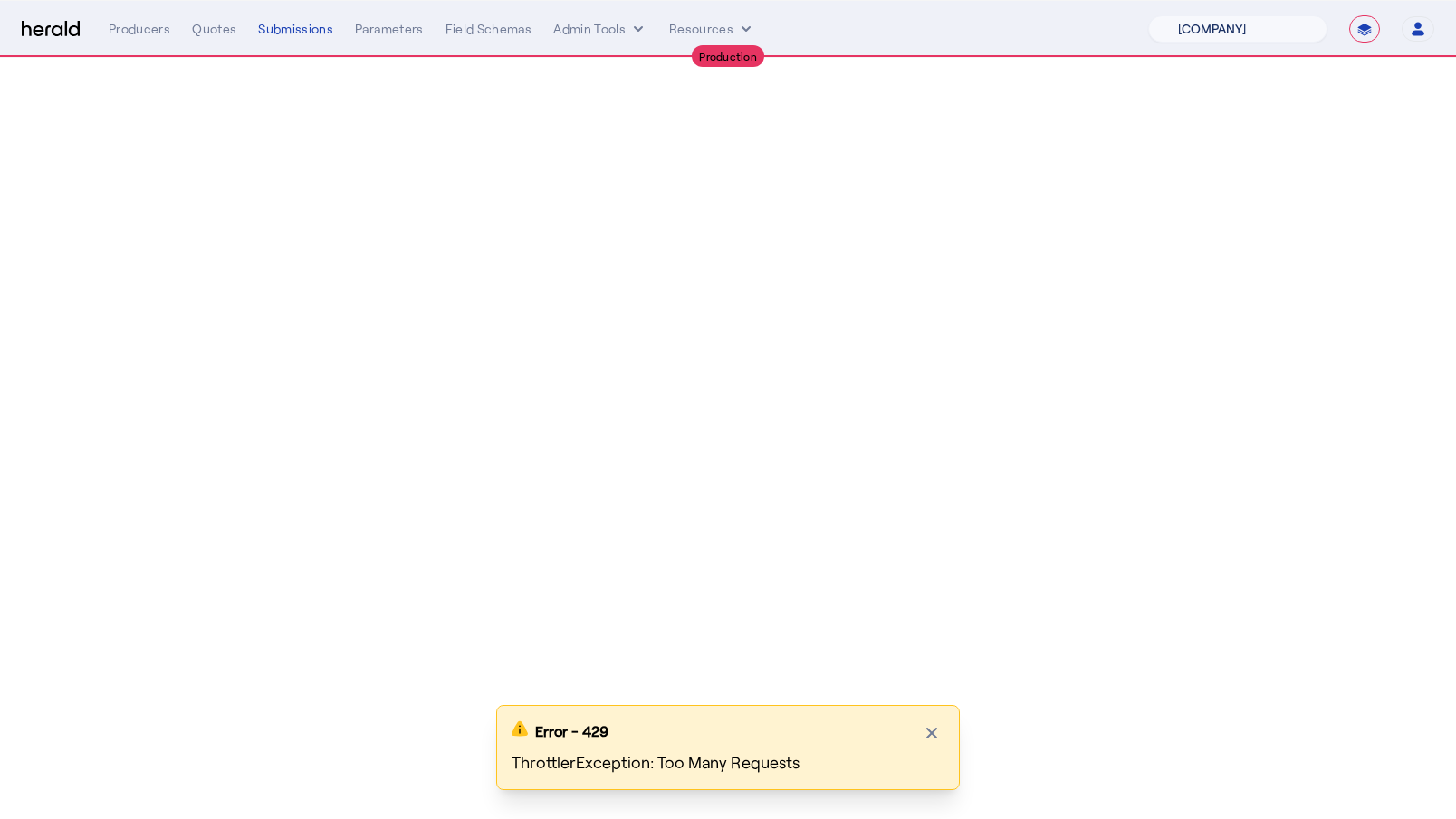 click on "1Fort   Billy   BindHQ   Bunker   CRC   Campus Coverage   Citadel   Fifthwall   Flow Specialty (Capitola)   Founder Shield   Growthmill   HIB Marketplace   HeraldAPI   Layr   Limit   Marsh   QuoteWell   Sayata Labs   Semsee   Stere   USI   Vouch   Zywave" at bounding box center [1238, 29] 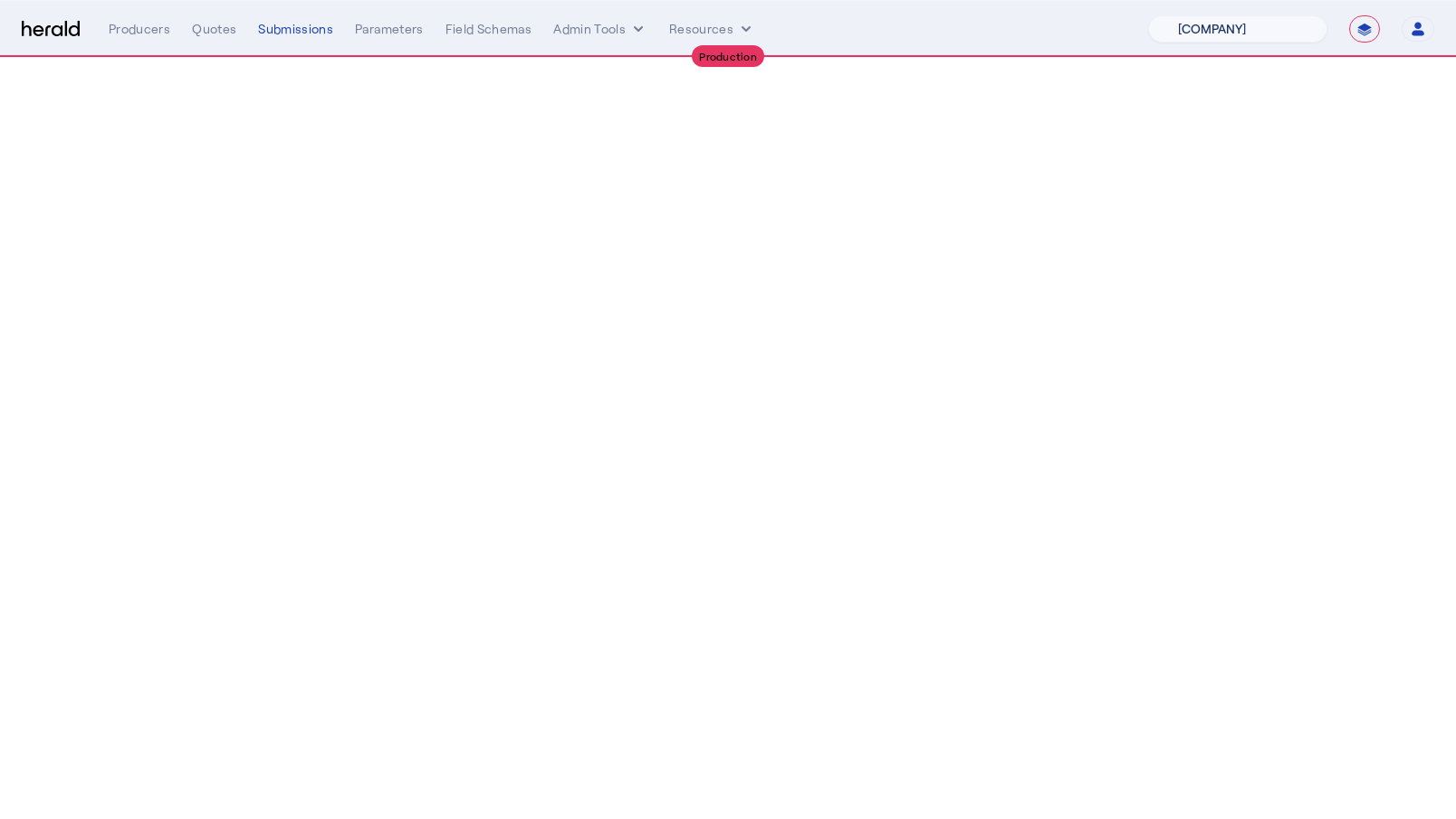 select on "pfm_z9k1_growthmill" 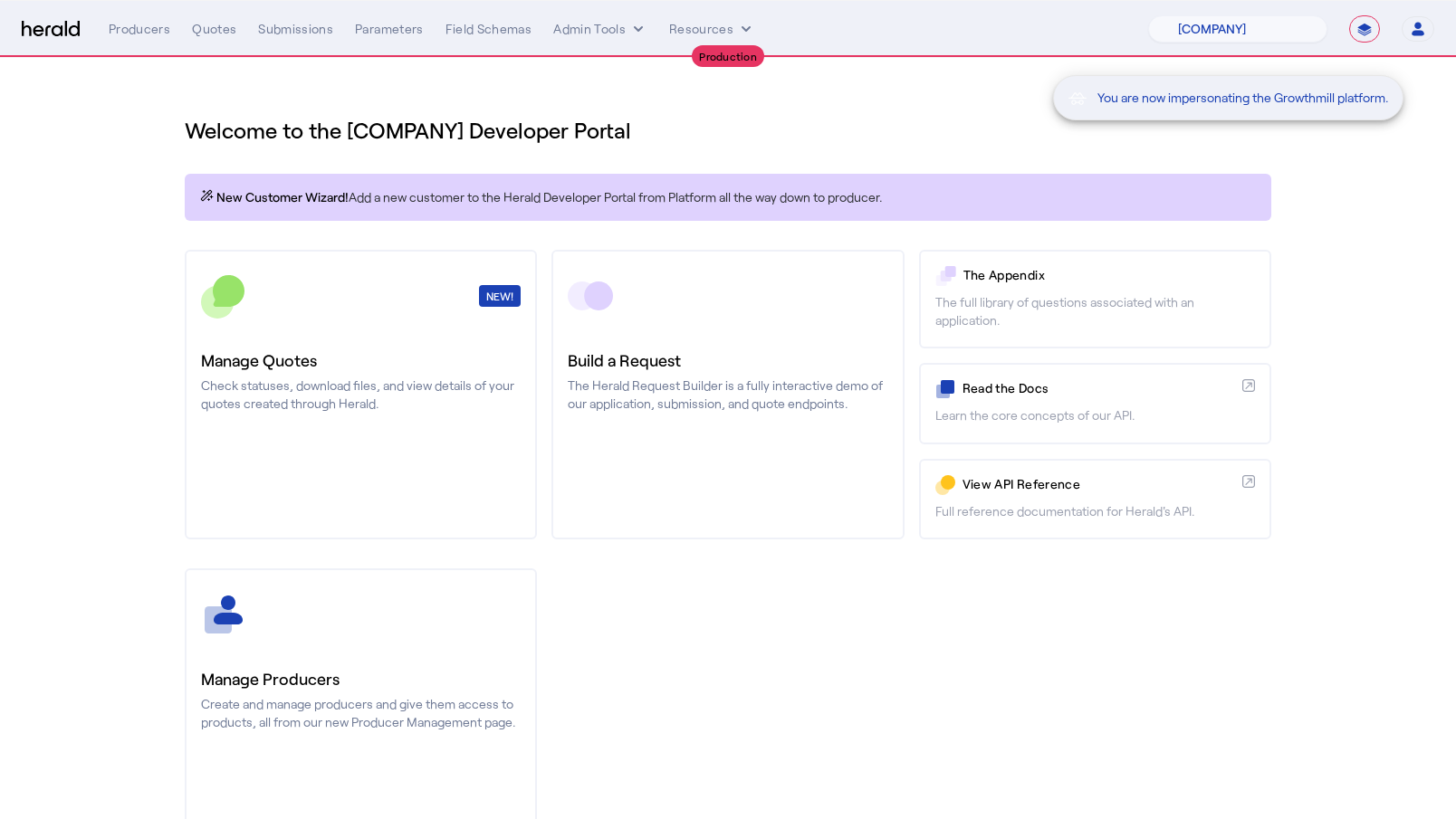 click on "You are now impersonating the Growthmill platform." at bounding box center [728, 409] 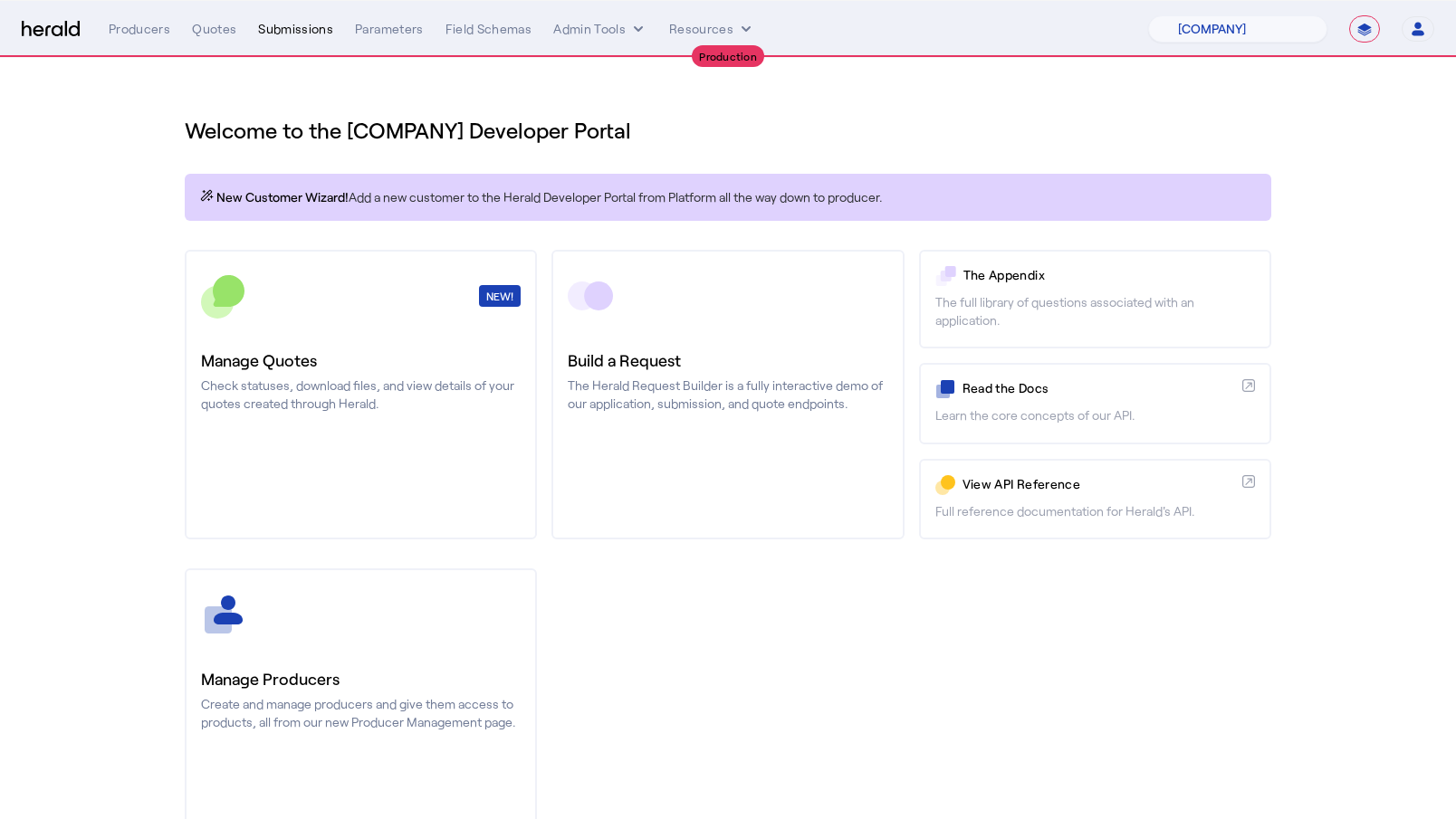 click on "Submissions" at bounding box center (295, 29) 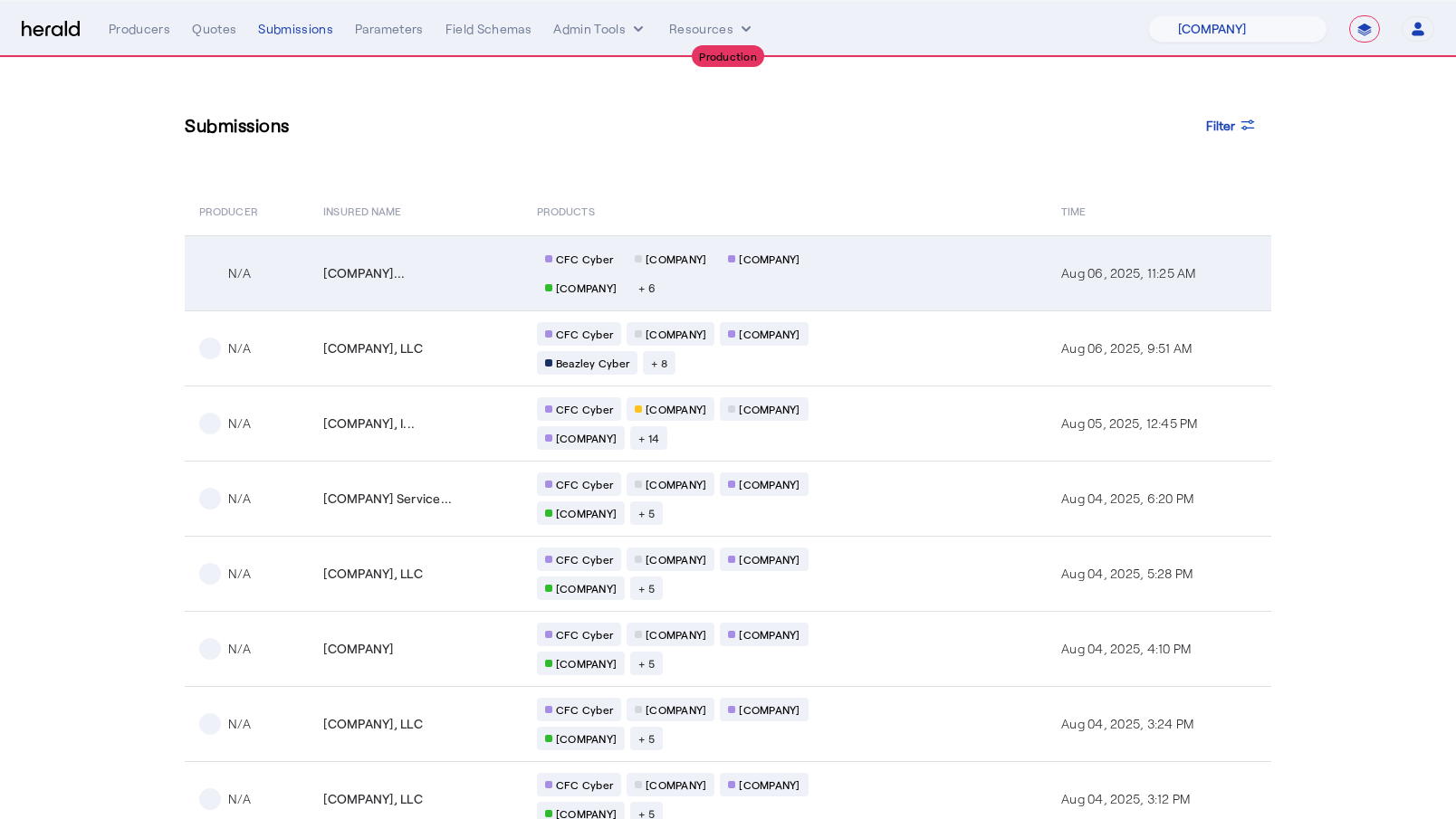 click on "[COMPANY]..." at bounding box center [364, 273] 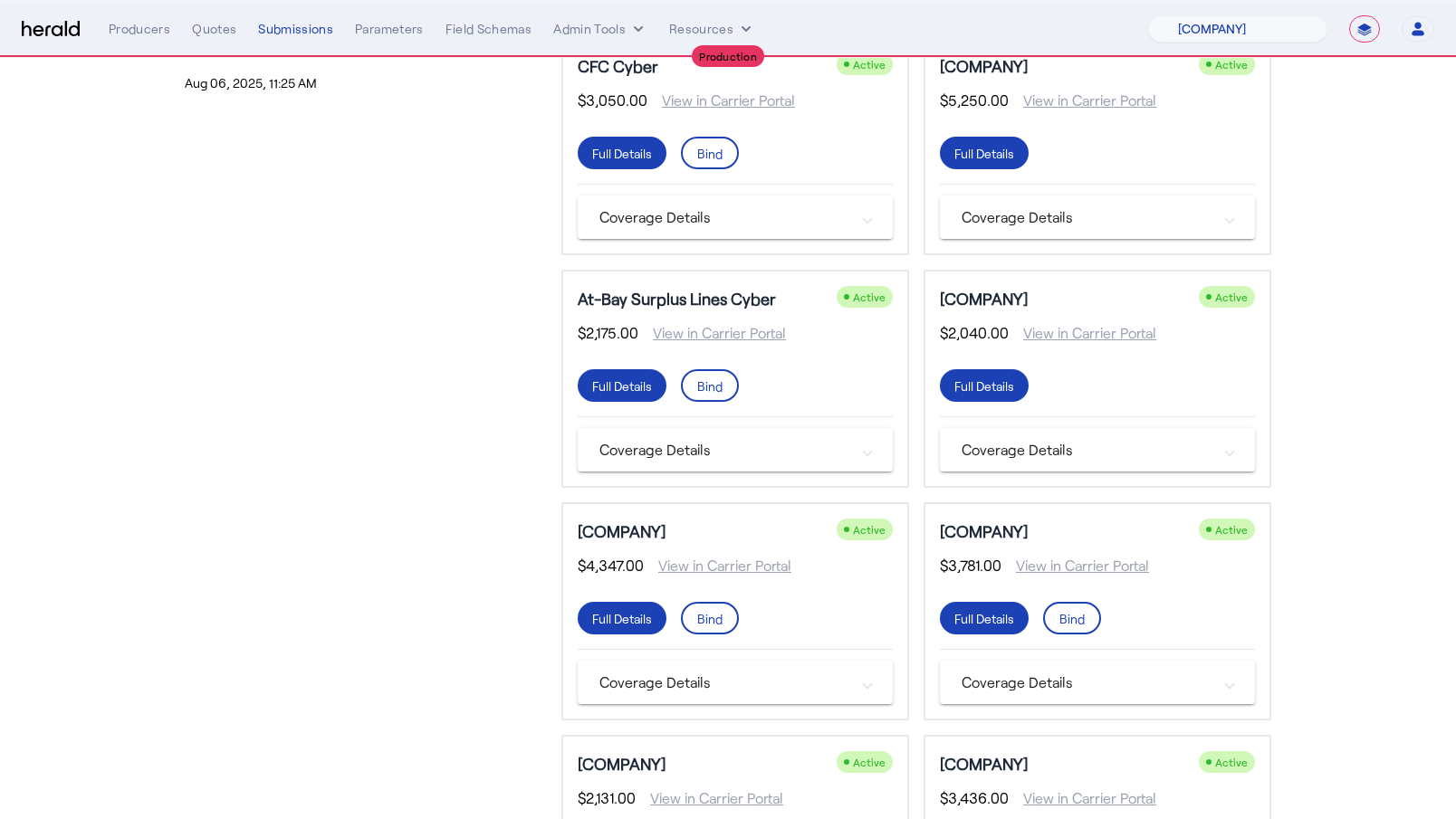 scroll, scrollTop: 0, scrollLeft: 0, axis: both 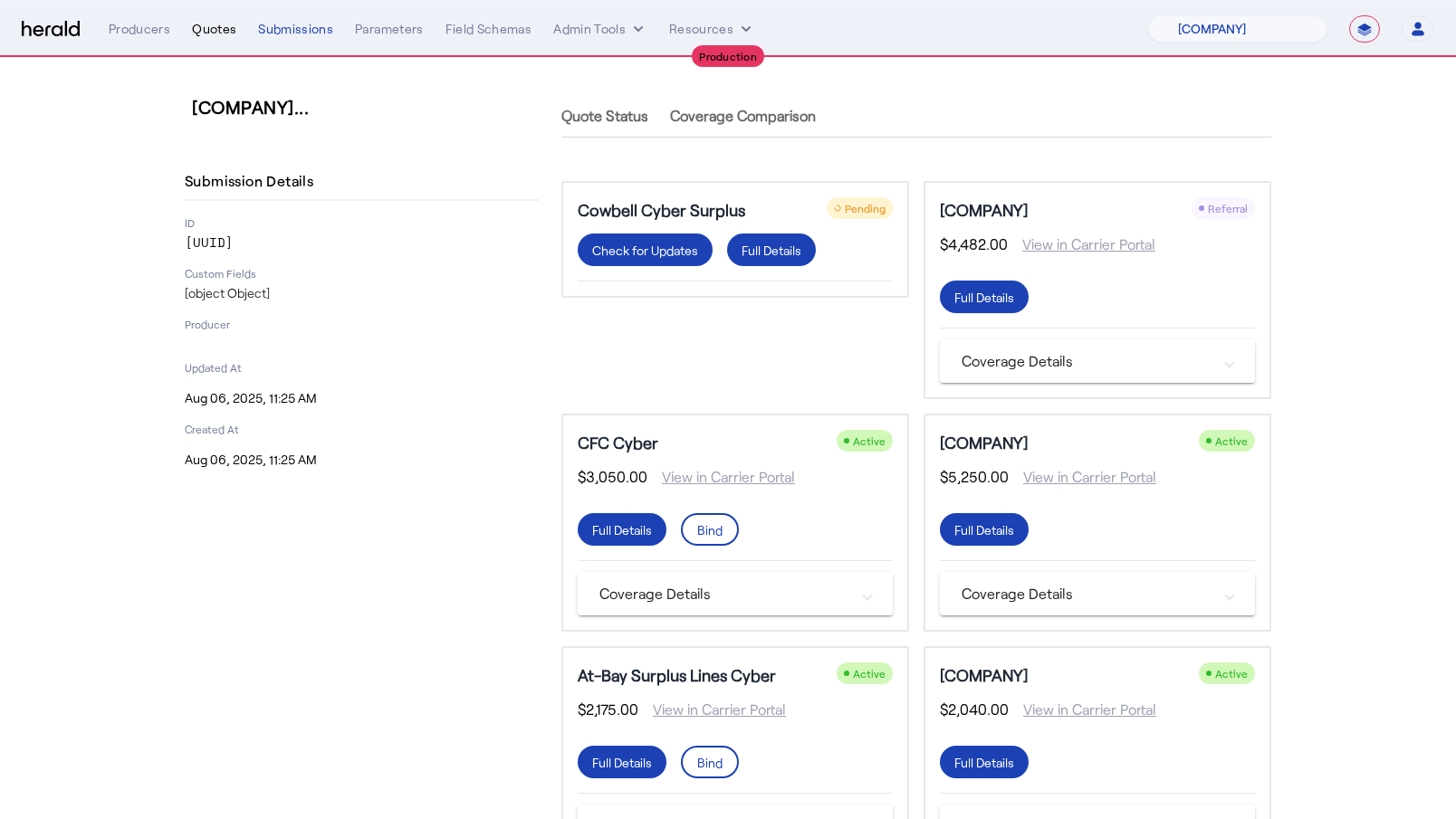 click on "Quotes" at bounding box center [214, 29] 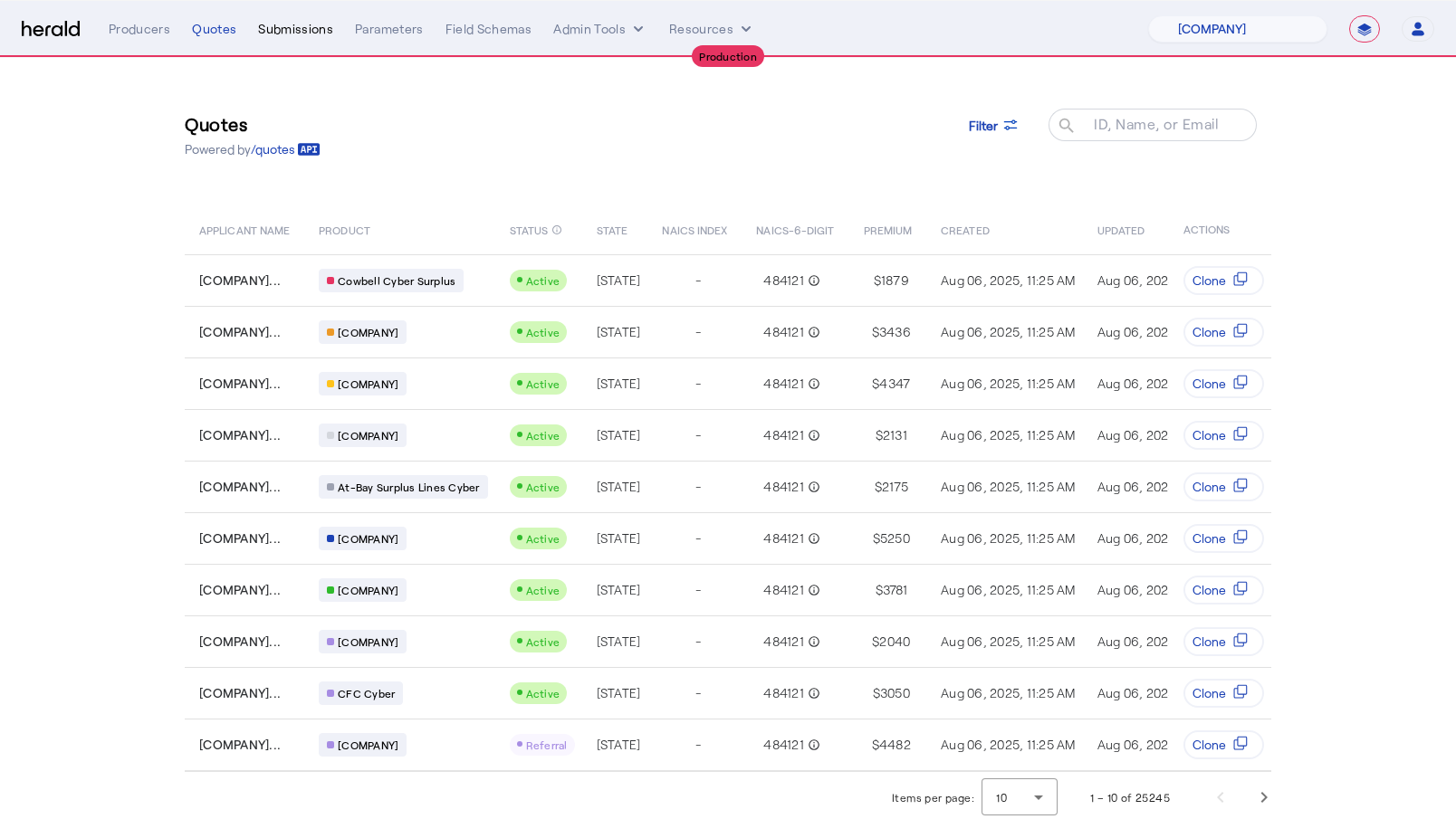 click on "Submissions" at bounding box center [295, 29] 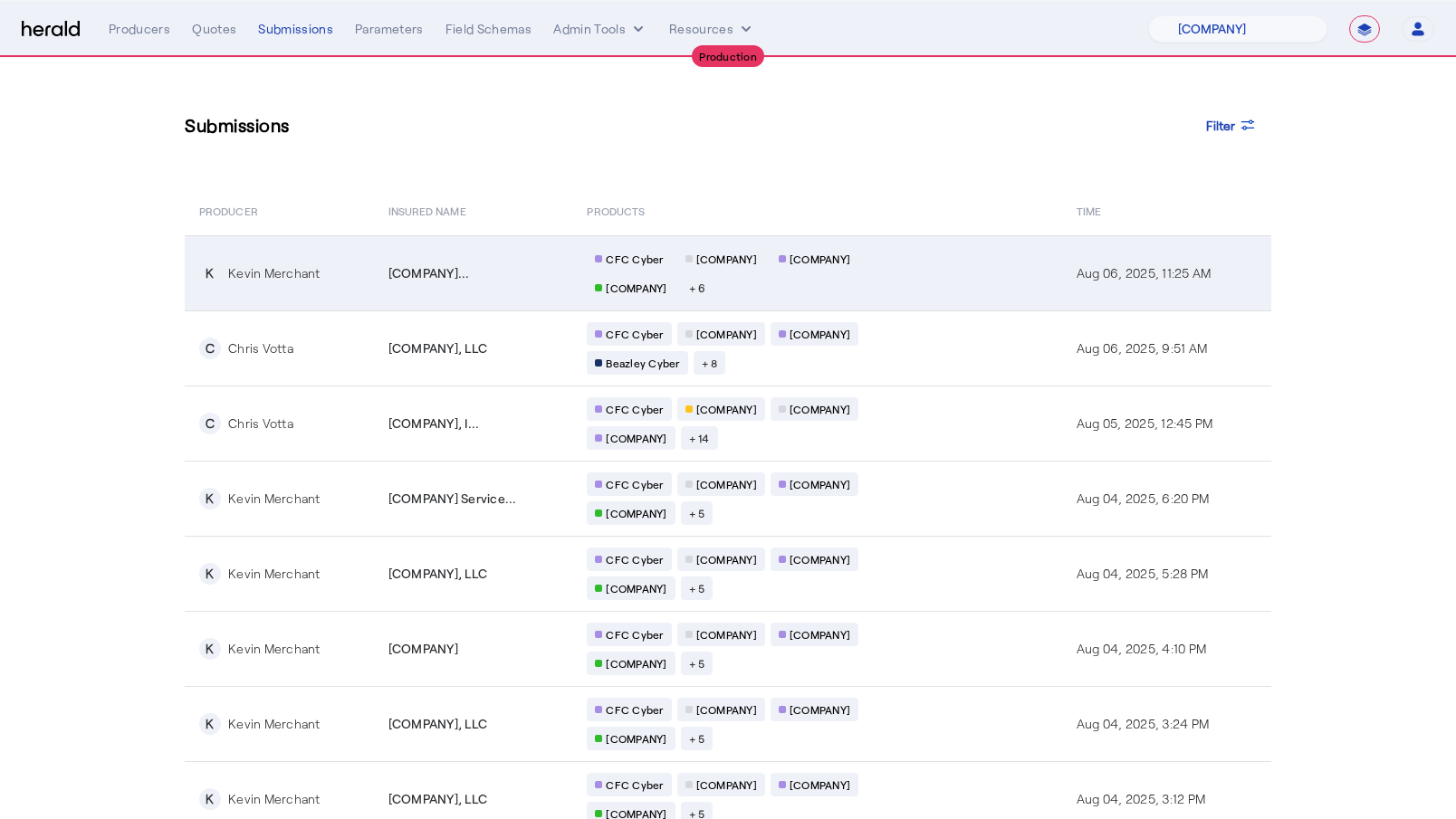 click on "K   Kevin Merchant" at bounding box center (283, 273) 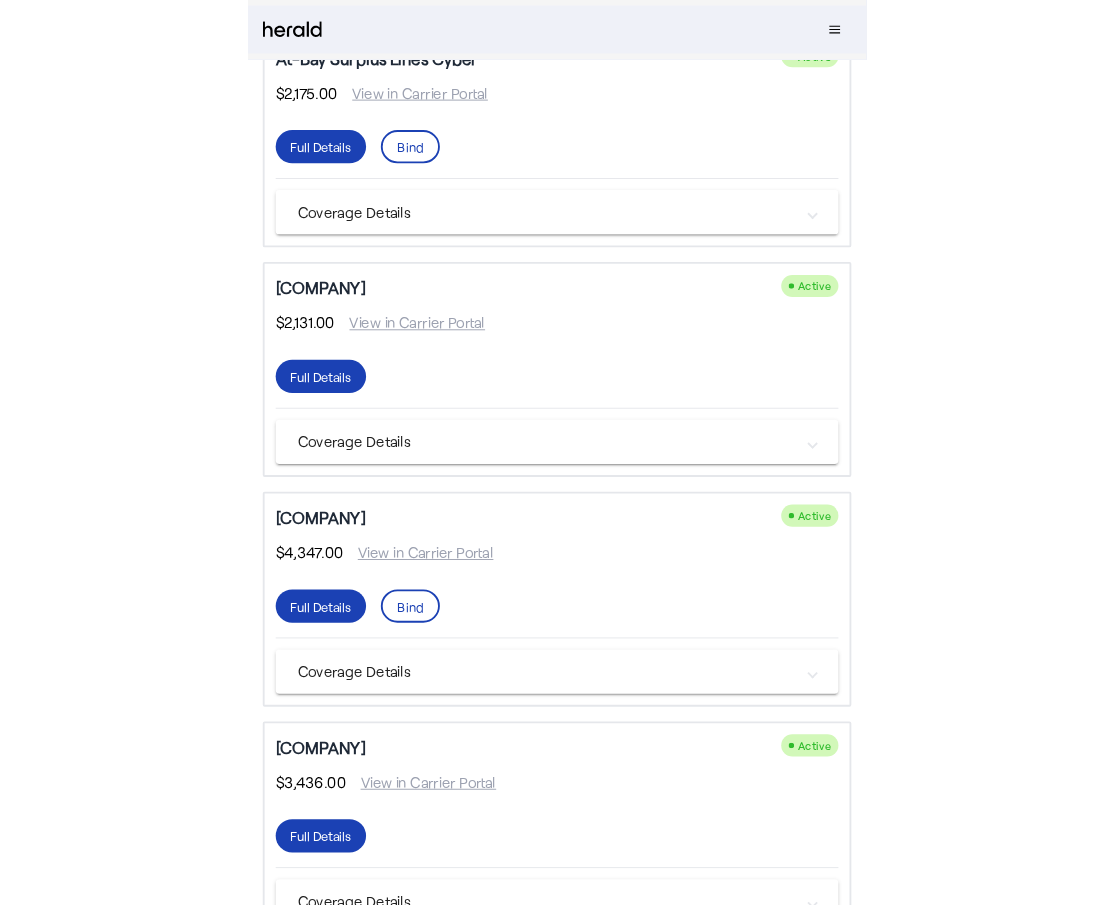 scroll, scrollTop: 660, scrollLeft: 0, axis: vertical 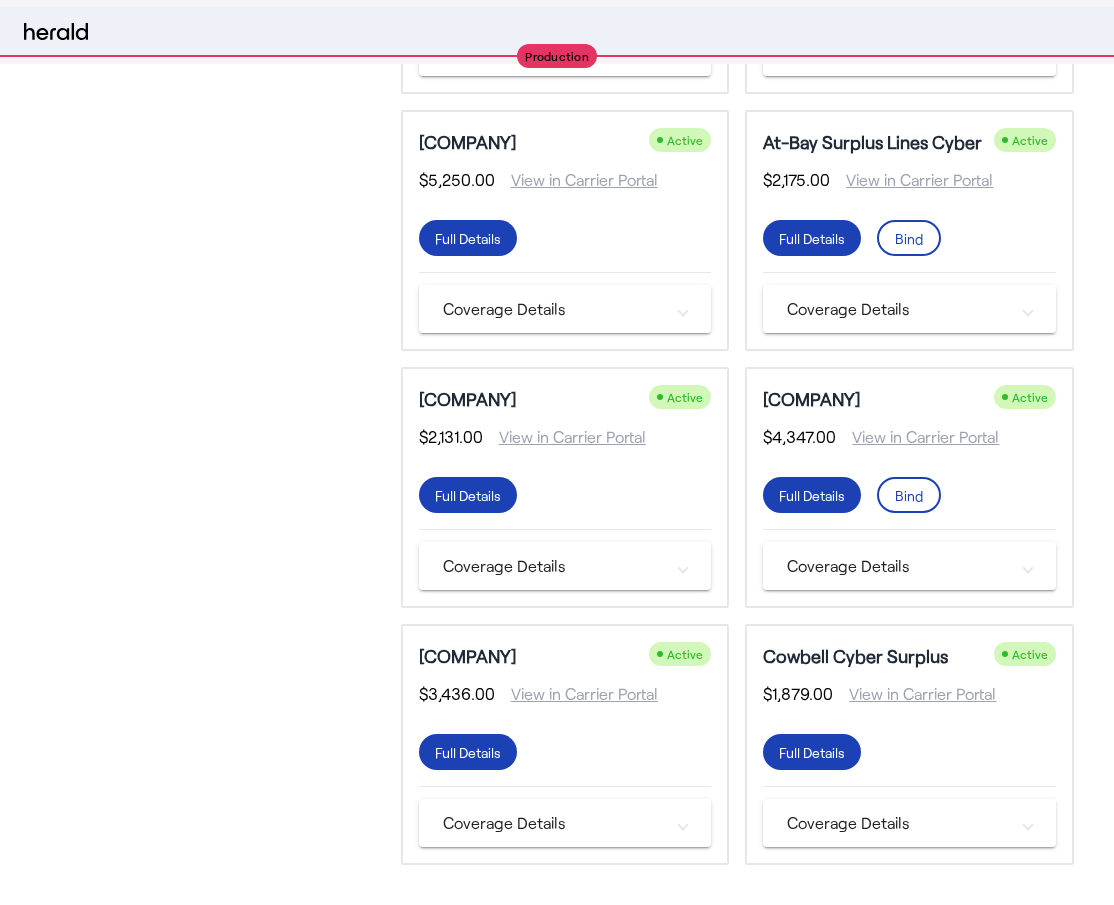 select on "pfm_z9k1_growthmill" 